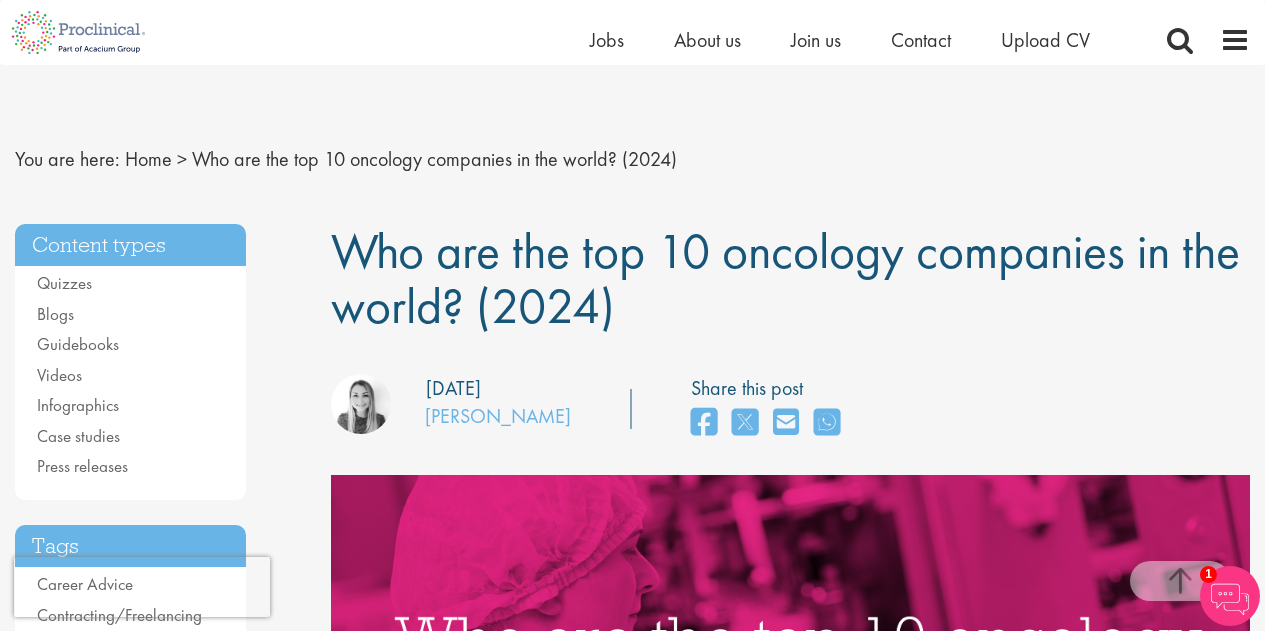 scroll, scrollTop: 3667, scrollLeft: 0, axis: vertical 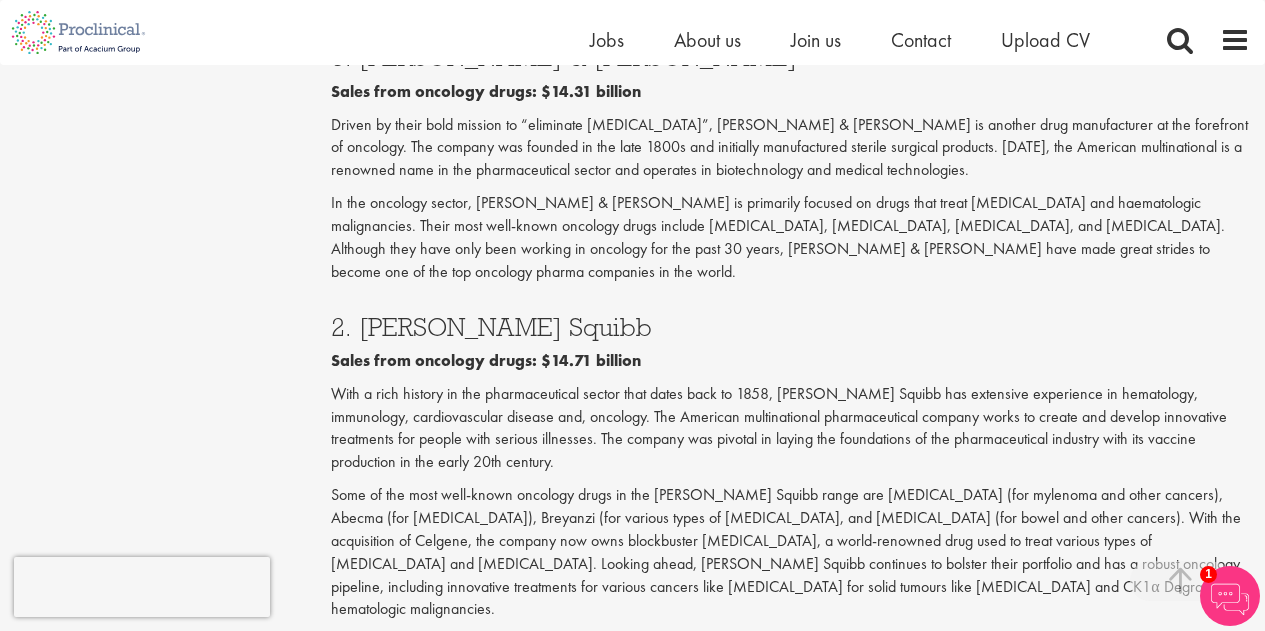 click on "Some of the most well-known oncology drugs in the [PERSON_NAME] Squibb range are [MEDICAL_DATA] (for mylenoma and other cancers), Abecma (for [MEDICAL_DATA]), Breyanzi (for various types of [MEDICAL_DATA], and [MEDICAL_DATA] (for bowel and other cancers). With the acquisition of Celgene, the company now owns blockbuster [MEDICAL_DATA], a world-renowned drug used to treat various types of [MEDICAL_DATA] and [MEDICAL_DATA]. Looking ahead, [PERSON_NAME] Squibb continues to bolster their portfolio and has a robust oncology pipeline, including innovative treatments for various cancers like [MEDICAL_DATA] for solid tumours like [MEDICAL_DATA] and CK1α Degrader for hematologic malignancies." at bounding box center (790, 552) 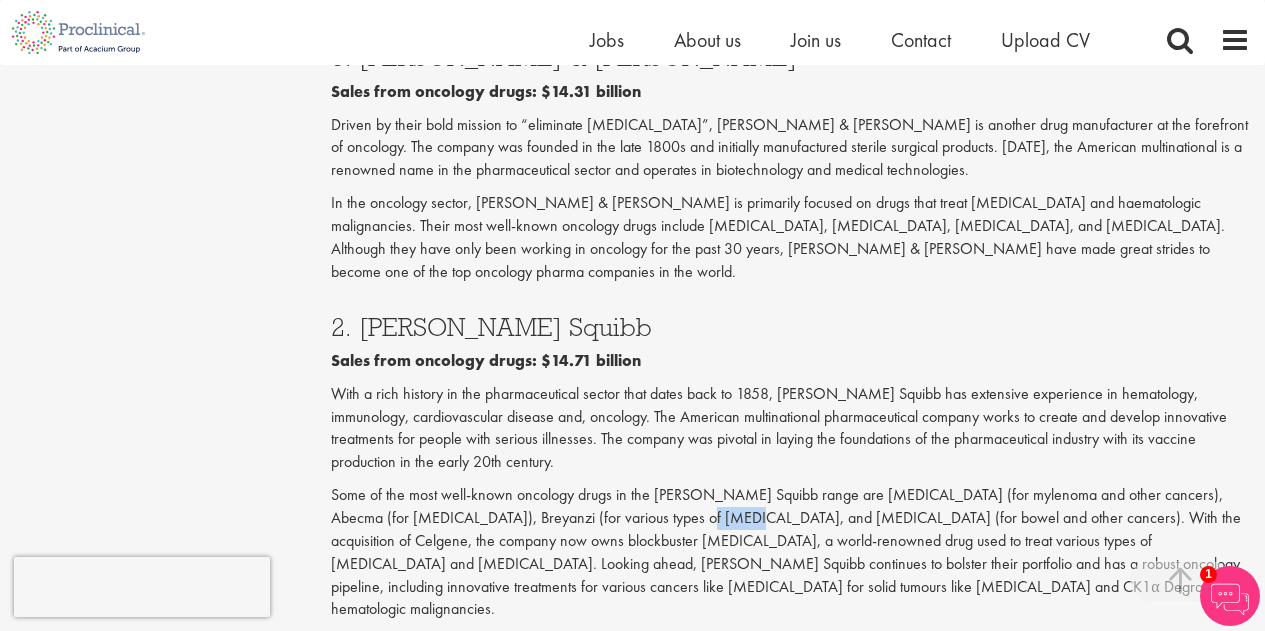 click on "Some of the most well-known oncology drugs in the [PERSON_NAME] Squibb range are [MEDICAL_DATA] (for mylenoma and other cancers), Abecma (for [MEDICAL_DATA]), Breyanzi (for various types of [MEDICAL_DATA], and [MEDICAL_DATA] (for bowel and other cancers). With the acquisition of Celgene, the company now owns blockbuster [MEDICAL_DATA], a world-renowned drug used to treat various types of [MEDICAL_DATA] and [MEDICAL_DATA]. Looking ahead, [PERSON_NAME] Squibb continues to bolster their portfolio and has a robust oncology pipeline, including innovative treatments for various cancers like [MEDICAL_DATA] for solid tumours like [MEDICAL_DATA] and CK1α Degrader for hematologic malignancies." at bounding box center (790, 552) 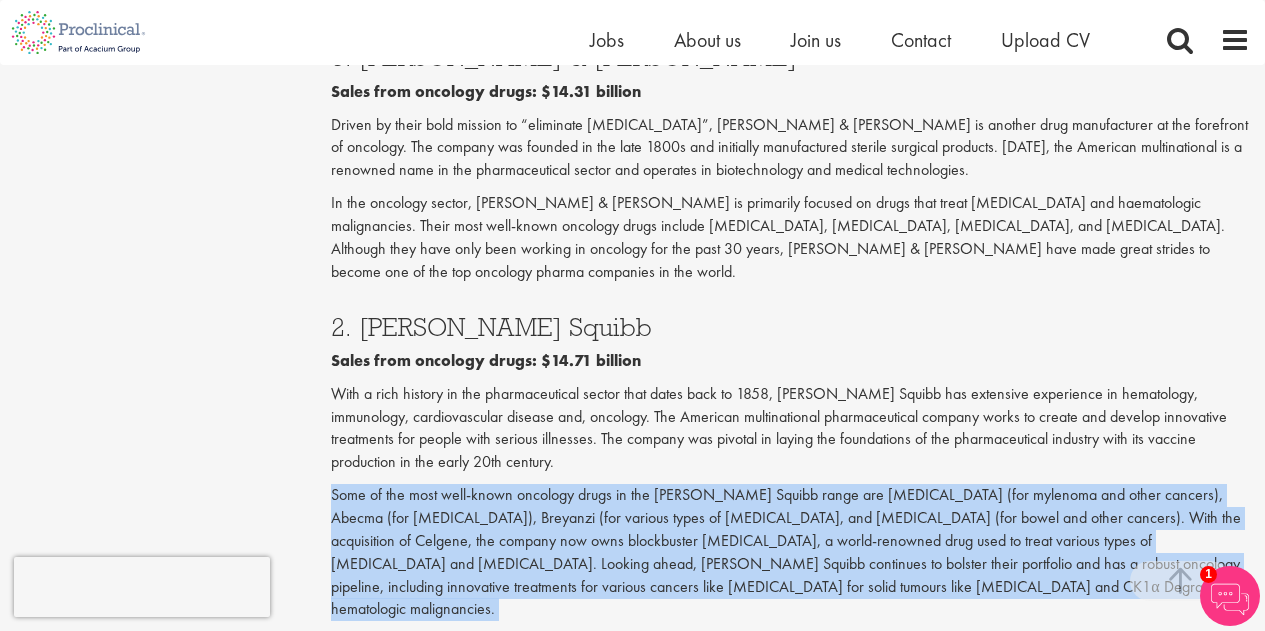 click on "Some of the most well-known oncology drugs in the [PERSON_NAME] Squibb range are [MEDICAL_DATA] (for mylenoma and other cancers), Abecma (for [MEDICAL_DATA]), Breyanzi (for various types of [MEDICAL_DATA], and [MEDICAL_DATA] (for bowel and other cancers). With the acquisition of Celgene, the company now owns blockbuster [MEDICAL_DATA], a world-renowned drug used to treat various types of [MEDICAL_DATA] and [MEDICAL_DATA]. Looking ahead, [PERSON_NAME] Squibb continues to bolster their portfolio and has a robust oncology pipeline, including innovative treatments for various cancers like [MEDICAL_DATA] for solid tumours like [MEDICAL_DATA] and CK1α Degrader for hematologic malignancies." at bounding box center [790, 552] 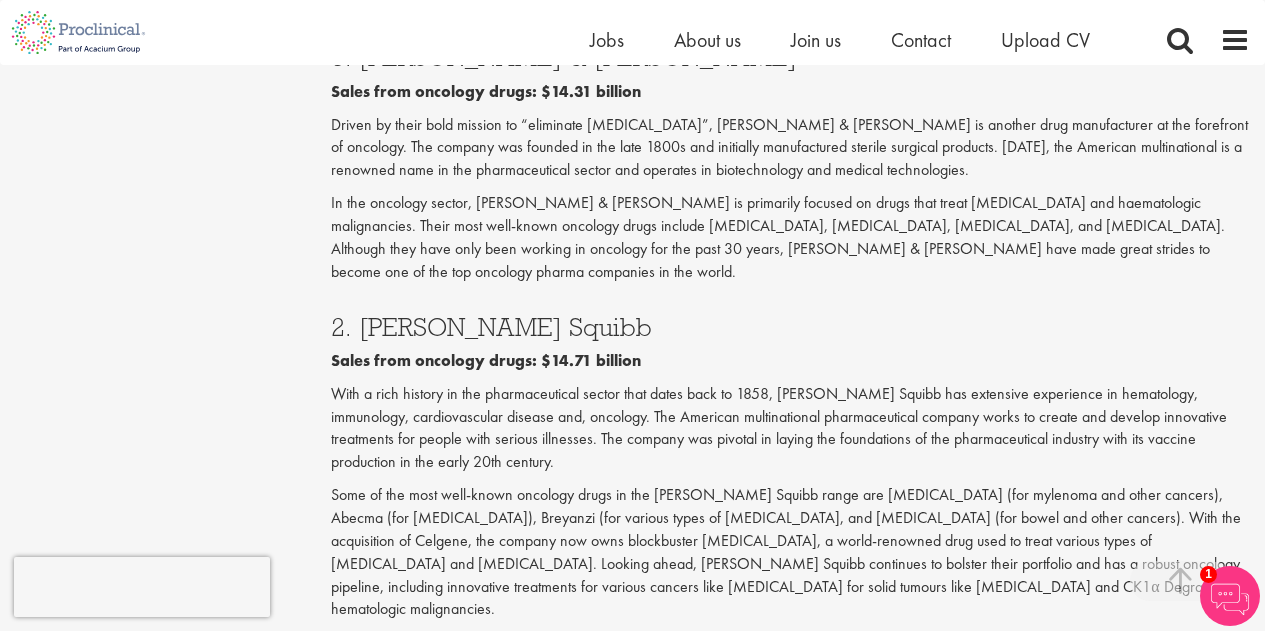 click on "Some of the most well-known oncology drugs in the [PERSON_NAME] Squibb range are [MEDICAL_DATA] (for mylenoma and other cancers), Abecma (for [MEDICAL_DATA]), Breyanzi (for various types of [MEDICAL_DATA], and [MEDICAL_DATA] (for bowel and other cancers). With the acquisition of Celgene, the company now owns blockbuster [MEDICAL_DATA], a world-renowned drug used to treat various types of [MEDICAL_DATA] and [MEDICAL_DATA]. Looking ahead, [PERSON_NAME] Squibb continues to bolster their portfolio and has a robust oncology pipeline, including innovative treatments for various cancers like [MEDICAL_DATA] for solid tumours like [MEDICAL_DATA] and CK1α Degrader for hematologic malignancies." at bounding box center (790, 552) 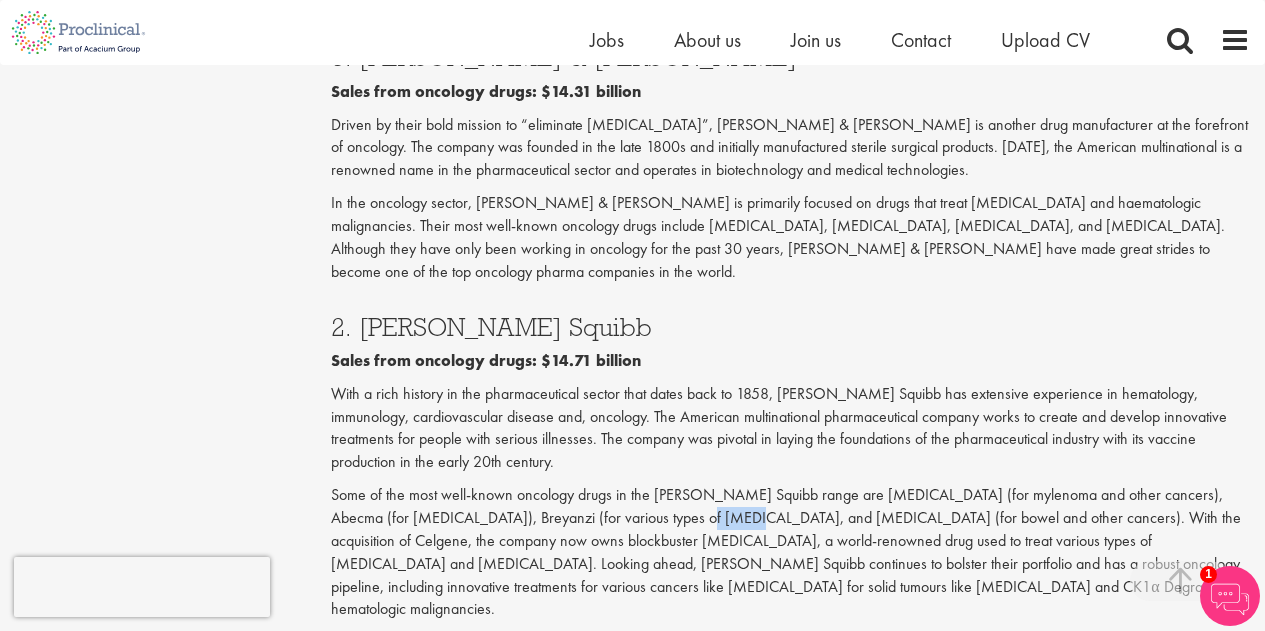 click on "Some of the most well-known oncology drugs in the [PERSON_NAME] Squibb range are [MEDICAL_DATA] (for mylenoma and other cancers), Abecma (for [MEDICAL_DATA]), Breyanzi (for various types of [MEDICAL_DATA], and [MEDICAL_DATA] (for bowel and other cancers). With the acquisition of Celgene, the company now owns blockbuster [MEDICAL_DATA], a world-renowned drug used to treat various types of [MEDICAL_DATA] and [MEDICAL_DATA]. Looking ahead, [PERSON_NAME] Squibb continues to bolster their portfolio and has a robust oncology pipeline, including innovative treatments for various cancers like [MEDICAL_DATA] for solid tumours like [MEDICAL_DATA] and CK1α Degrader for hematologic malignancies." at bounding box center [790, 552] 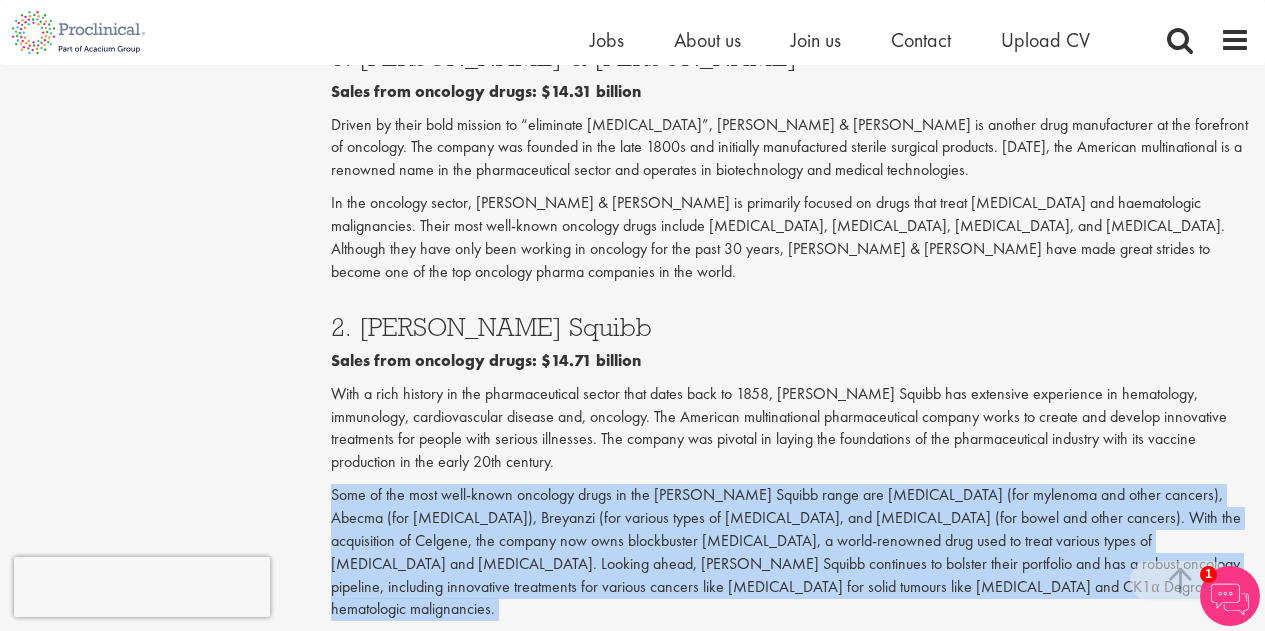 click on "Some of the most well-known oncology drugs in the [PERSON_NAME] Squibb range are [MEDICAL_DATA] (for mylenoma and other cancers), Abecma (for [MEDICAL_DATA]), Breyanzi (for various types of [MEDICAL_DATA], and [MEDICAL_DATA] (for bowel and other cancers). With the acquisition of Celgene, the company now owns blockbuster [MEDICAL_DATA], a world-renowned drug used to treat various types of [MEDICAL_DATA] and [MEDICAL_DATA]. Looking ahead, [PERSON_NAME] Squibb continues to bolster their portfolio and has a robust oncology pipeline, including innovative treatments for various cancers like [MEDICAL_DATA] for solid tumours like [MEDICAL_DATA] and CK1α Degrader for hematologic malignancies." at bounding box center (790, 552) 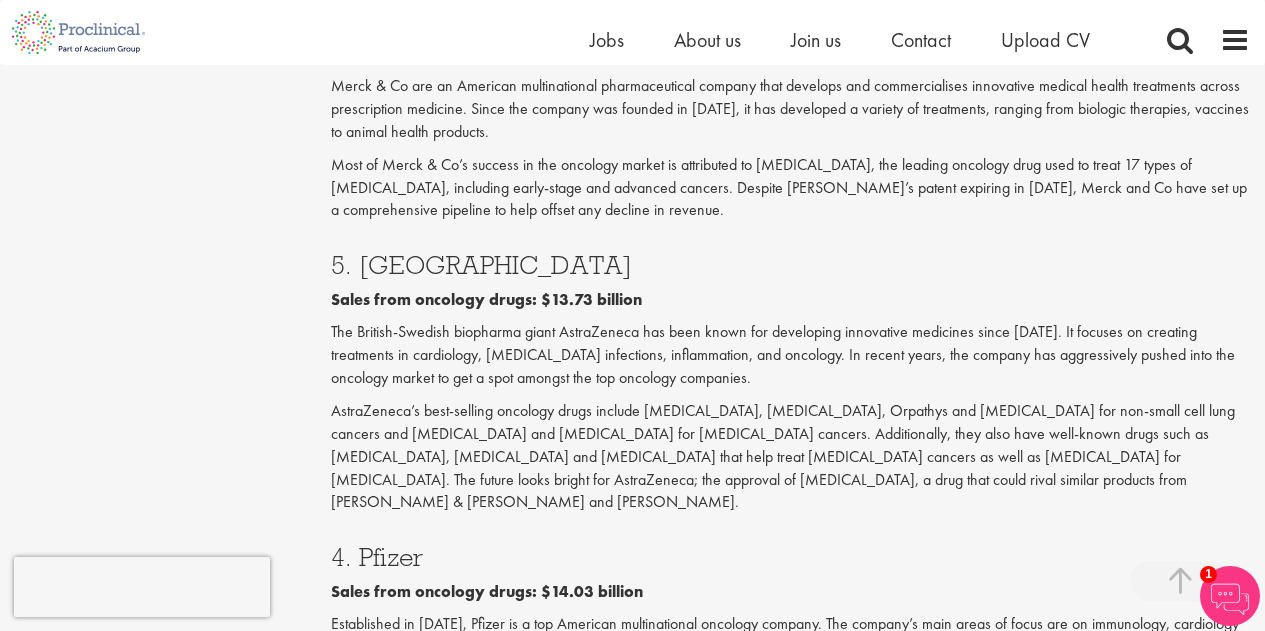 scroll, scrollTop: 2601, scrollLeft: 0, axis: vertical 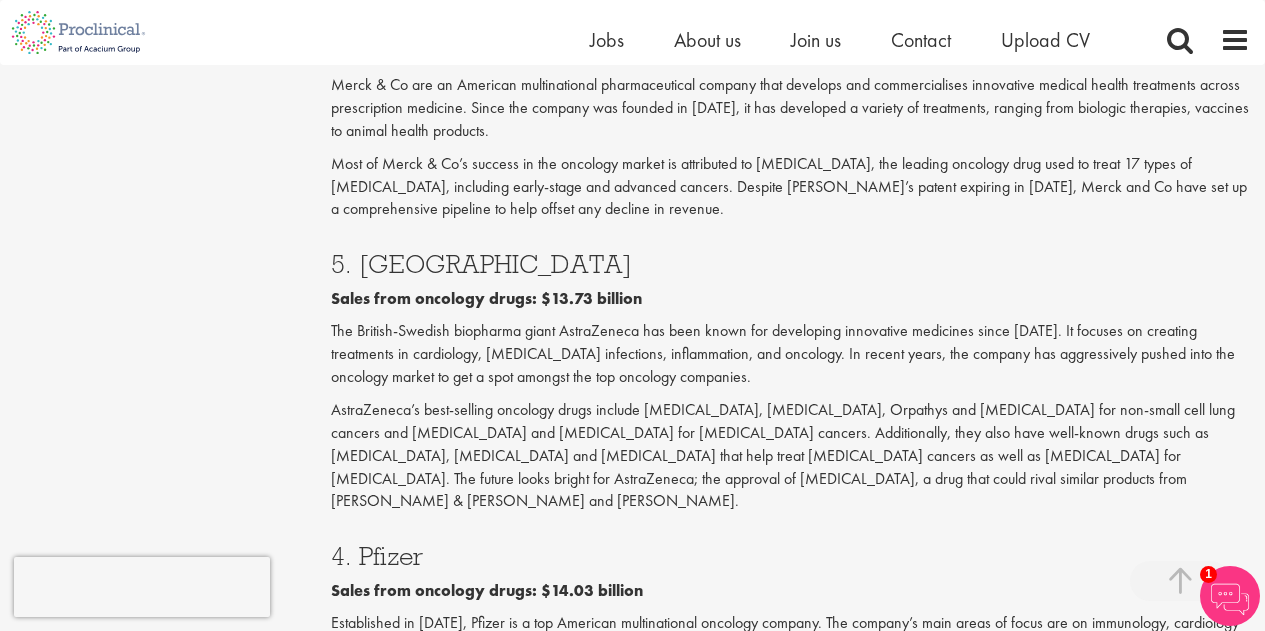 click on "AstraZeneca’s best-selling oncology drugs include [MEDICAL_DATA], [MEDICAL_DATA], Orpathys and [MEDICAL_DATA] for non-small cell lung cancers and [MEDICAL_DATA] and [MEDICAL_DATA] for [MEDICAL_DATA] cancers. Additionally, they also have well-known drugs such as [MEDICAL_DATA], [MEDICAL_DATA] and [MEDICAL_DATA] that help treat [MEDICAL_DATA] cancers as well as [MEDICAL_DATA] for [MEDICAL_DATA]. The future looks bright for AstraZeneca; the approval of [MEDICAL_DATA], a drug that could rival similar products from [PERSON_NAME] & [PERSON_NAME] and [PERSON_NAME]." at bounding box center (790, 456) 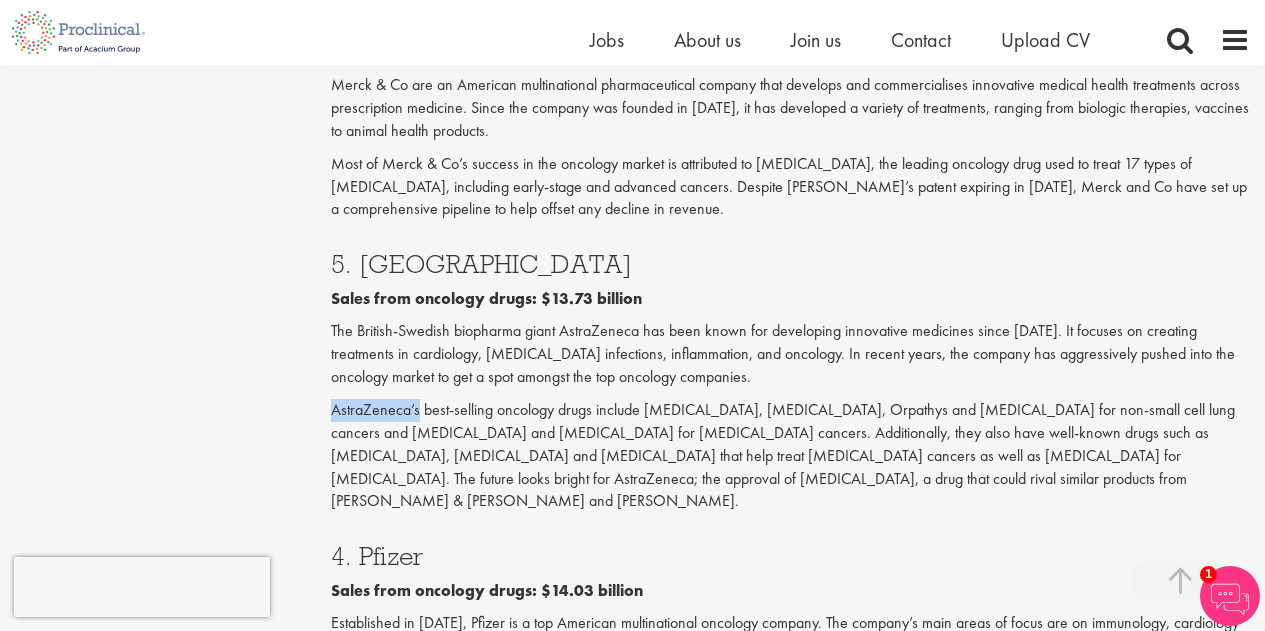 click on "AstraZeneca’s best-selling oncology drugs include [MEDICAL_DATA], [MEDICAL_DATA], Orpathys and [MEDICAL_DATA] for non-small cell lung cancers and [MEDICAL_DATA] and [MEDICAL_DATA] for [MEDICAL_DATA] cancers. Additionally, they also have well-known drugs such as [MEDICAL_DATA], [MEDICAL_DATA] and [MEDICAL_DATA] that help treat [MEDICAL_DATA] cancers as well as [MEDICAL_DATA] for [MEDICAL_DATA]. The future looks bright for AstraZeneca; the approval of [MEDICAL_DATA], a drug that could rival similar products from [PERSON_NAME] & [PERSON_NAME] and [PERSON_NAME]." at bounding box center [790, 456] 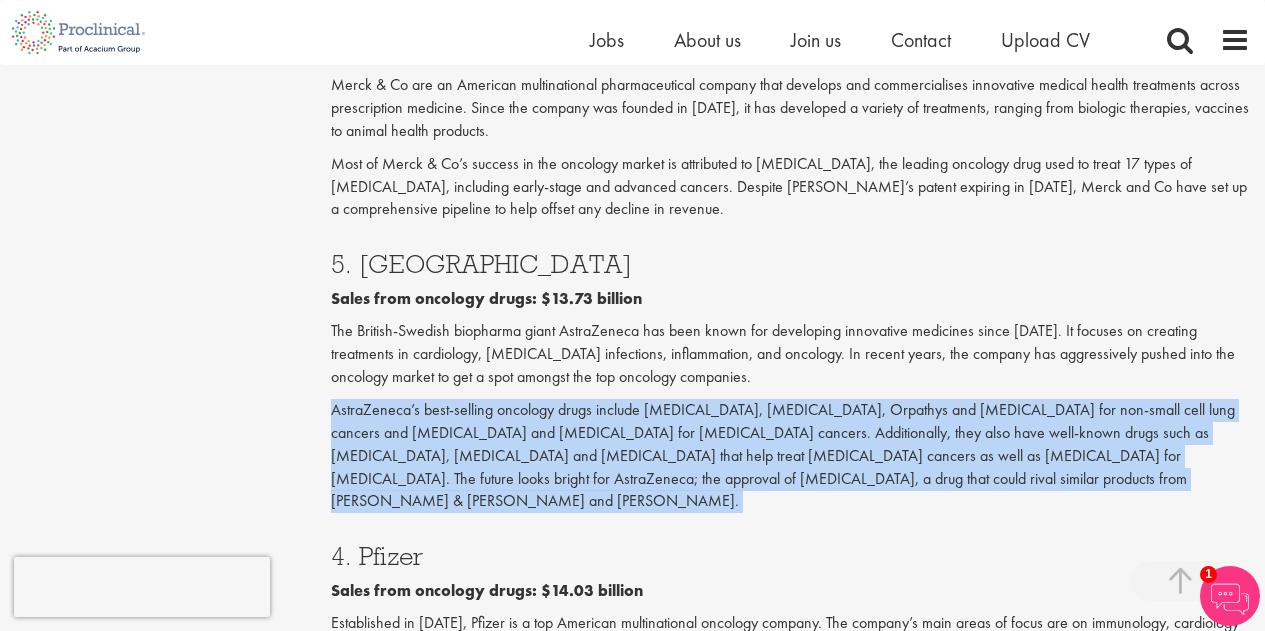 click on "AstraZeneca’s best-selling oncology drugs include [MEDICAL_DATA], [MEDICAL_DATA], Orpathys and [MEDICAL_DATA] for non-small cell lung cancers and [MEDICAL_DATA] and [MEDICAL_DATA] for [MEDICAL_DATA] cancers. Additionally, they also have well-known drugs such as [MEDICAL_DATA], [MEDICAL_DATA] and [MEDICAL_DATA] that help treat [MEDICAL_DATA] cancers as well as [MEDICAL_DATA] for [MEDICAL_DATA]. The future looks bright for AstraZeneca; the approval of [MEDICAL_DATA], a drug that could rival similar products from [PERSON_NAME] & [PERSON_NAME] and [PERSON_NAME]." at bounding box center (790, 456) 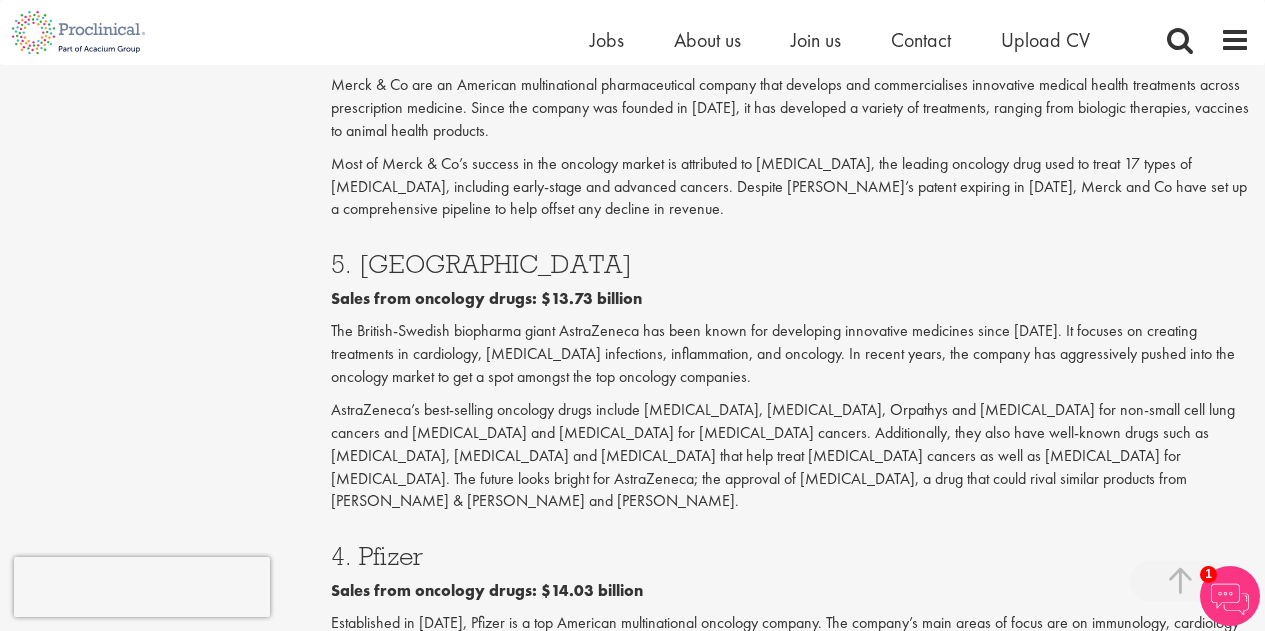 click on "The British-Swedish biopharma giant AstraZeneca has been known for developing innovative medicines since [DATE]. It focuses on creating treatments in cardiology, [MEDICAL_DATA] infections, inflammation, and oncology. In recent years, the company has aggressively pushed into the oncology market to get a spot amongst the top oncology companies." at bounding box center (790, 354) 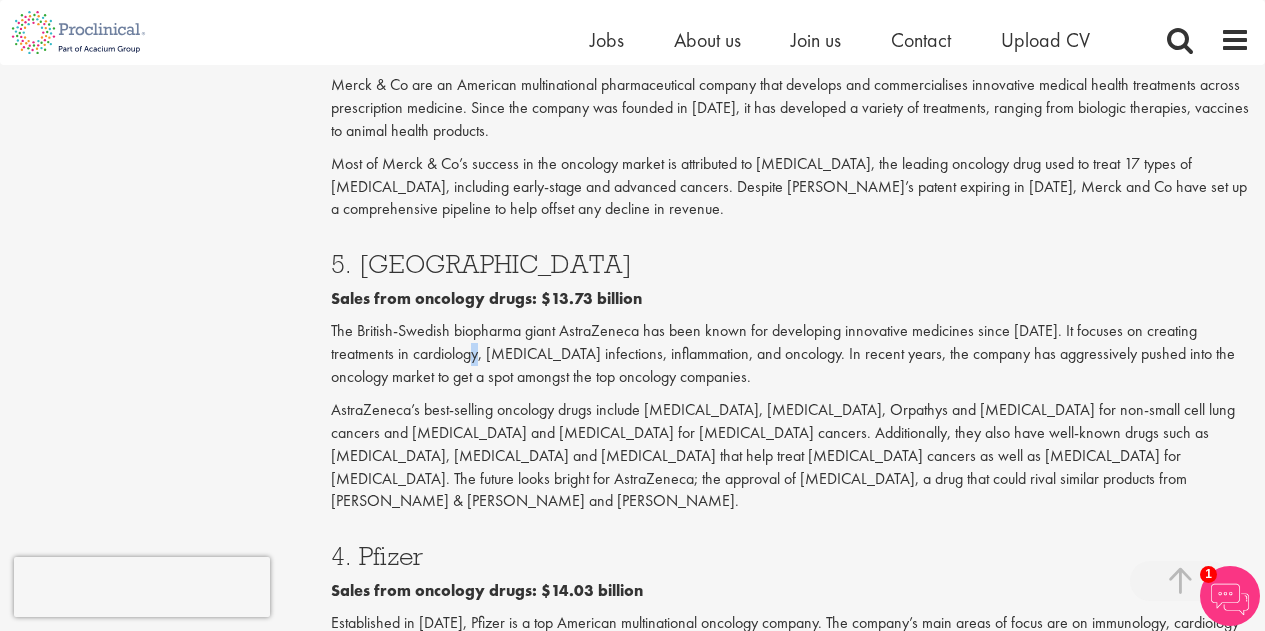 click on "The British-Swedish biopharma giant AstraZeneca has been known for developing innovative medicines since [DATE]. It focuses on creating treatments in cardiology, [MEDICAL_DATA] infections, inflammation, and oncology. In recent years, the company has aggressively pushed into the oncology market to get a spot amongst the top oncology companies." at bounding box center (790, 354) 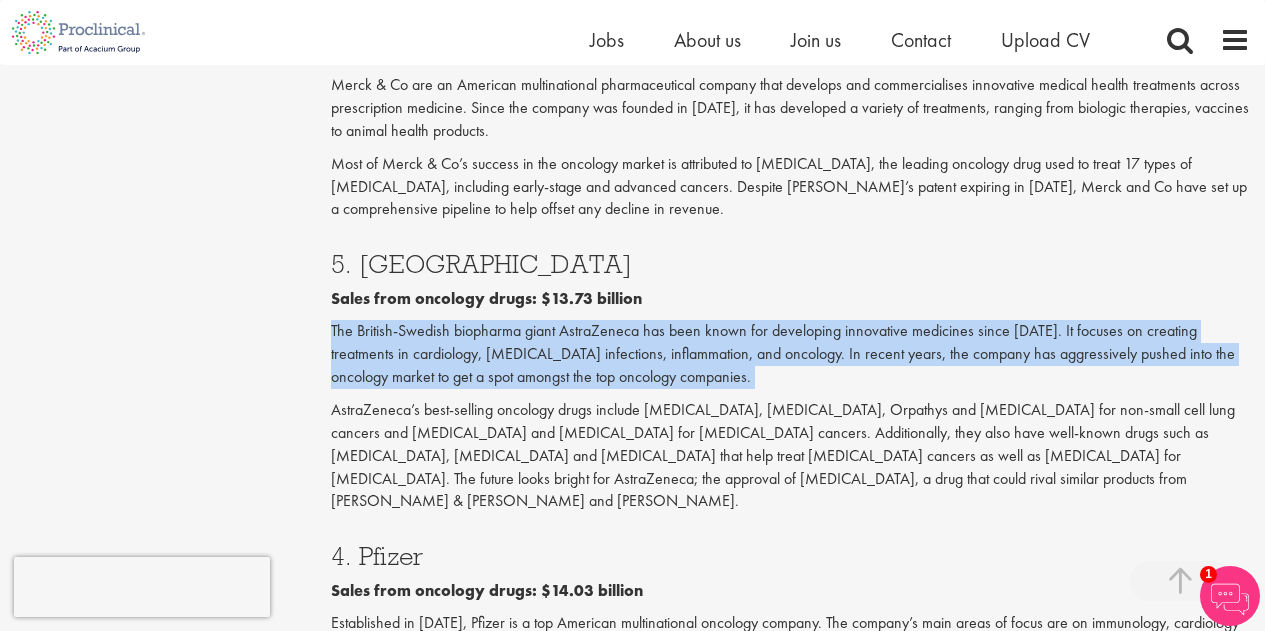 click on "The British-Swedish biopharma giant AstraZeneca has been known for developing innovative medicines since [DATE]. It focuses on creating treatments in cardiology, [MEDICAL_DATA] infections, inflammation, and oncology. In recent years, the company has aggressively pushed into the oncology market to get a spot amongst the top oncology companies." at bounding box center (790, 354) 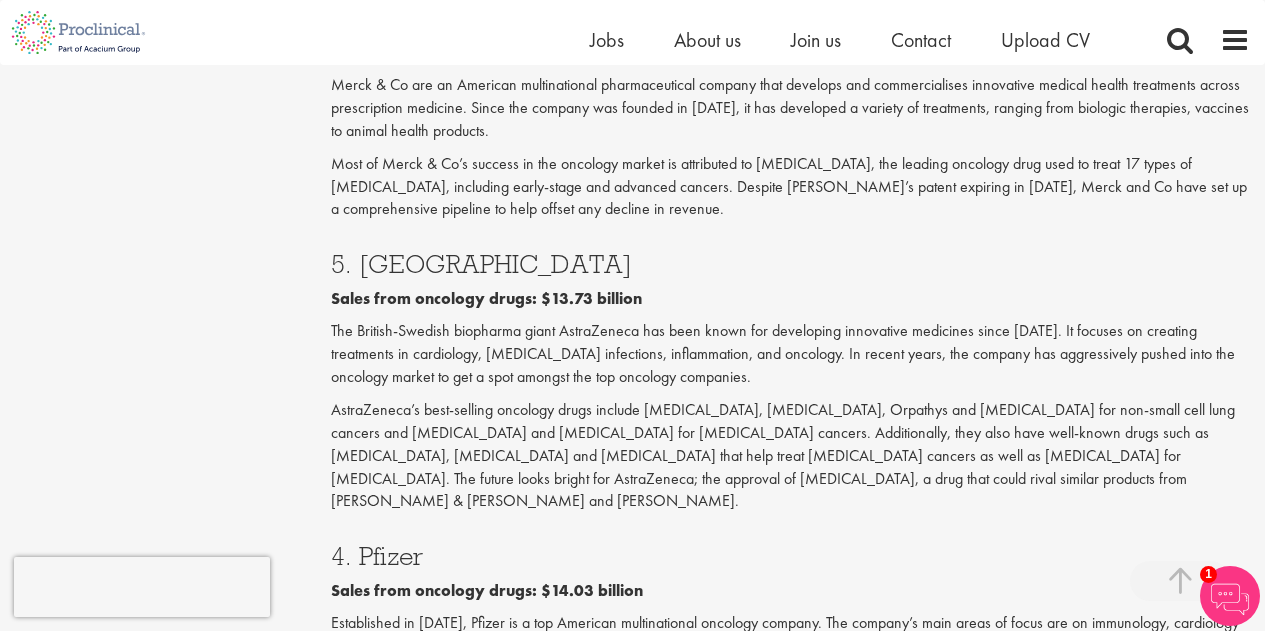 click on "The British-Swedish biopharma giant AstraZeneca has been known for developing innovative medicines since [DATE]. It focuses on creating treatments in cardiology, [MEDICAL_DATA] infections, inflammation, and oncology. In recent years, the company has aggressively pushed into the oncology market to get a spot amongst the top oncology companies." at bounding box center [790, 354] 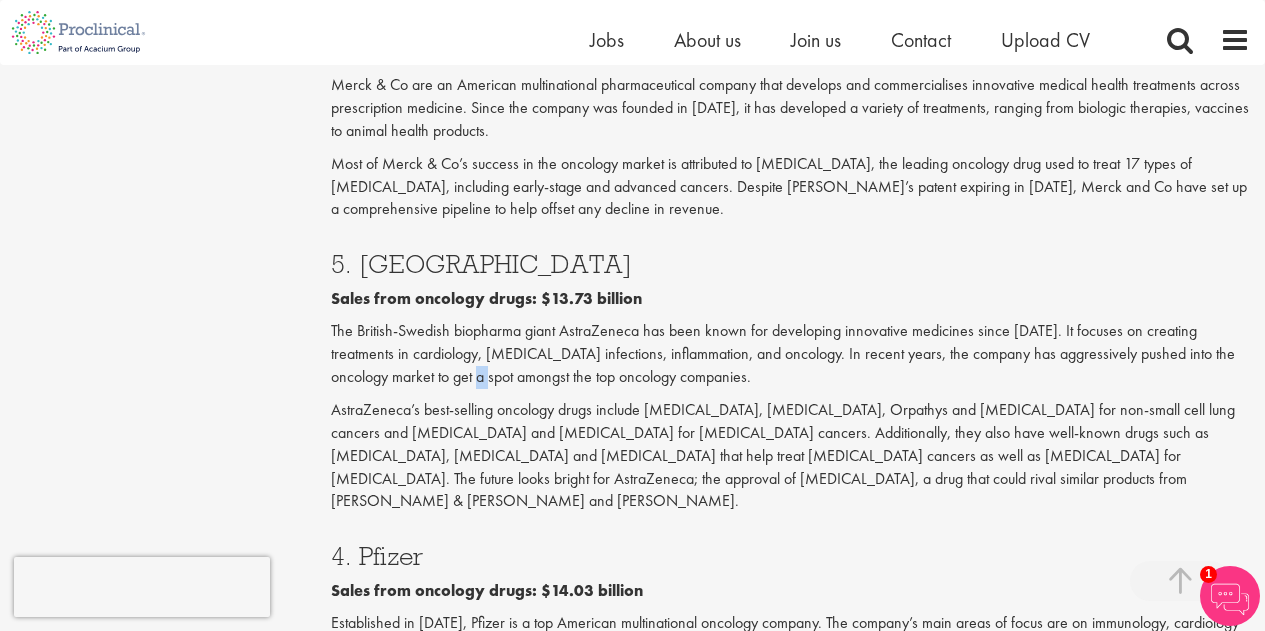click on "The British-Swedish biopharma giant AstraZeneca has been known for developing innovative medicines since [DATE]. It focuses on creating treatments in cardiology, [MEDICAL_DATA] infections, inflammation, and oncology. In recent years, the company has aggressively pushed into the oncology market to get a spot amongst the top oncology companies." at bounding box center (790, 354) 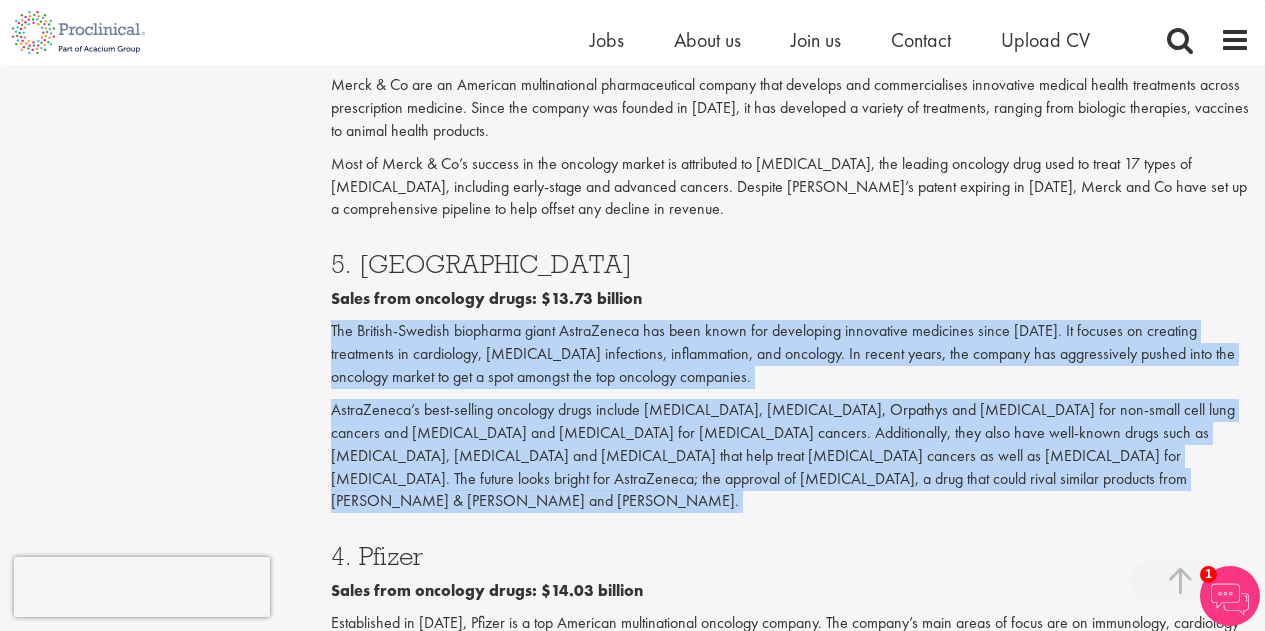 drag, startPoint x: 417, startPoint y: 259, endPoint x: 383, endPoint y: 353, distance: 99.95999 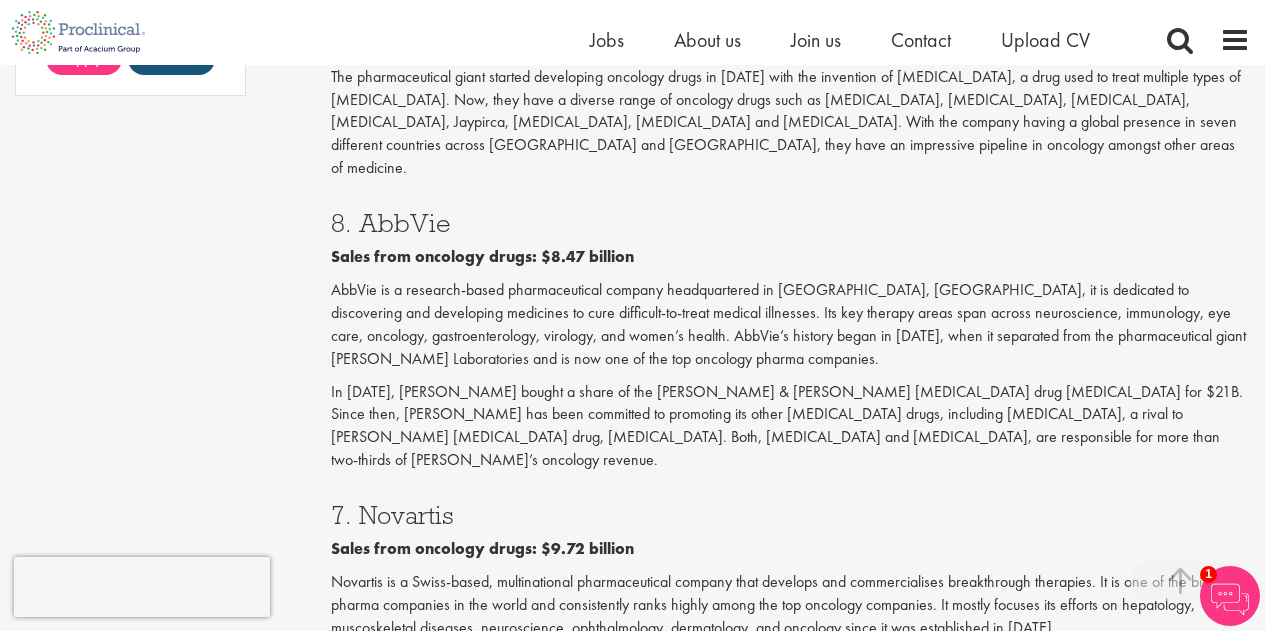 scroll, scrollTop: 1813, scrollLeft: 0, axis: vertical 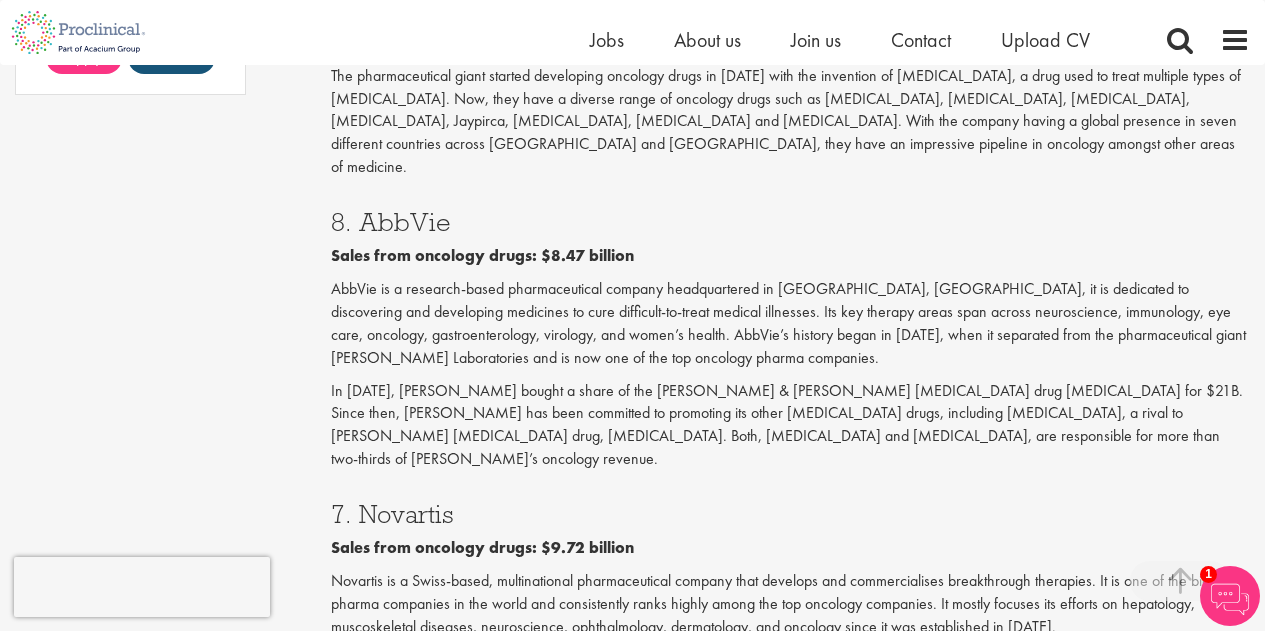 click on "AbbVie is a research-based pharmaceutical company headquartered in [GEOGRAPHIC_DATA], [GEOGRAPHIC_DATA], it is dedicated to discovering and developing medicines to cure difficult-to-treat medical illnesses. Its key therapy areas span across neuroscience, immunology, eye care, oncology, gastroenterology, virology, and women’s health. AbbVie’s history began in [DATE], when it separated from the pharmaceutical giant [PERSON_NAME] Laboratories and is now one of the top oncology pharma companies." at bounding box center (790, 323) 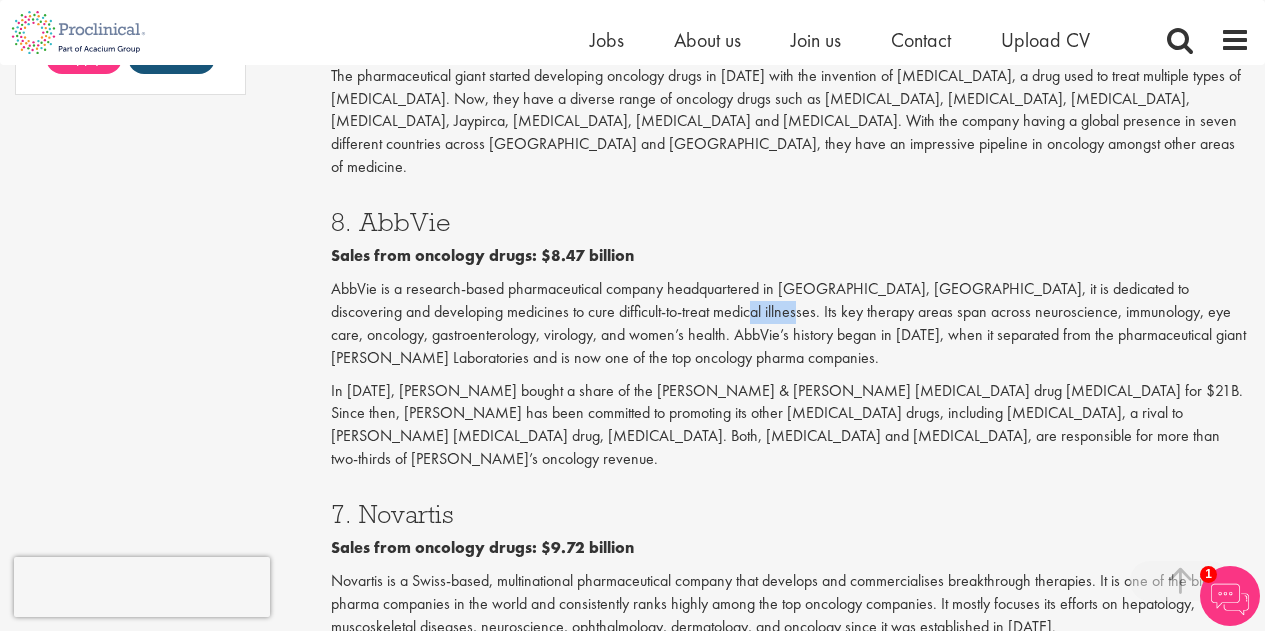 click on "AbbVie is a research-based pharmaceutical company headquartered in [GEOGRAPHIC_DATA], [GEOGRAPHIC_DATA], it is dedicated to discovering and developing medicines to cure difficult-to-treat medical illnesses. Its key therapy areas span across neuroscience, immunology, eye care, oncology, gastroenterology, virology, and women’s health. AbbVie’s history began in [DATE], when it separated from the pharmaceutical giant [PERSON_NAME] Laboratories and is now one of the top oncology pharma companies." at bounding box center (790, 323) 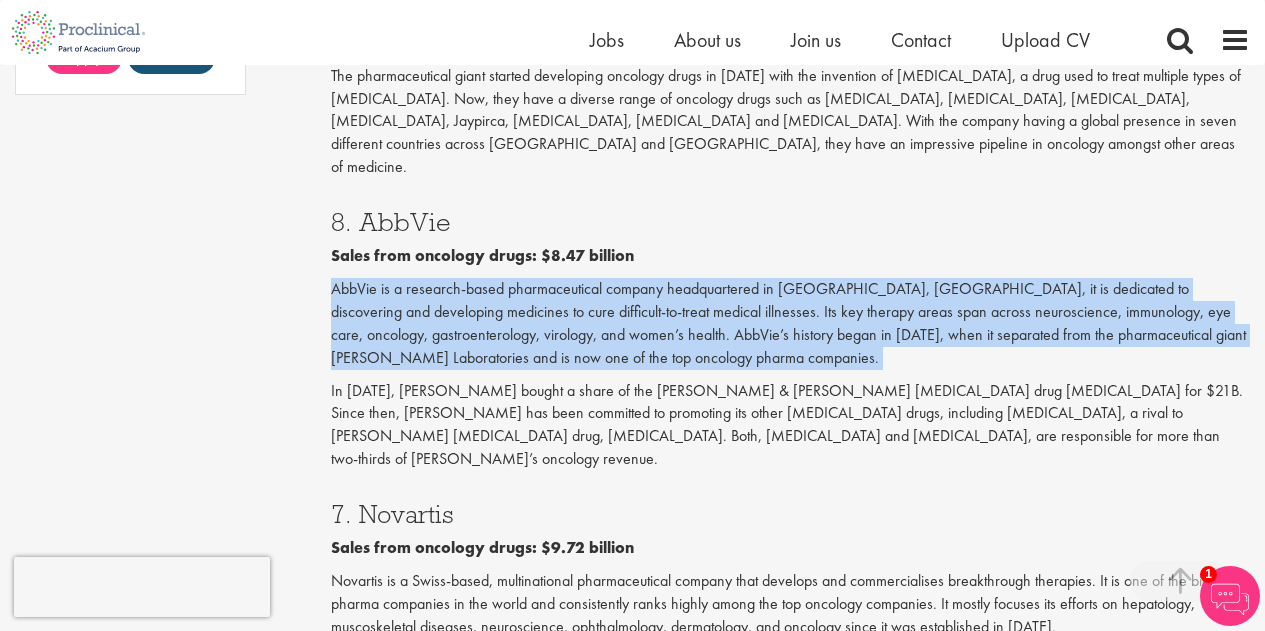 click on "AbbVie is a research-based pharmaceutical company headquartered in [GEOGRAPHIC_DATA], [GEOGRAPHIC_DATA], it is dedicated to discovering and developing medicines to cure difficult-to-treat medical illnesses. Its key therapy areas span across neuroscience, immunology, eye care, oncology, gastroenterology, virology, and women’s health. AbbVie’s history began in [DATE], when it separated from the pharmaceutical giant [PERSON_NAME] Laboratories and is now one of the top oncology pharma companies." at bounding box center [790, 323] 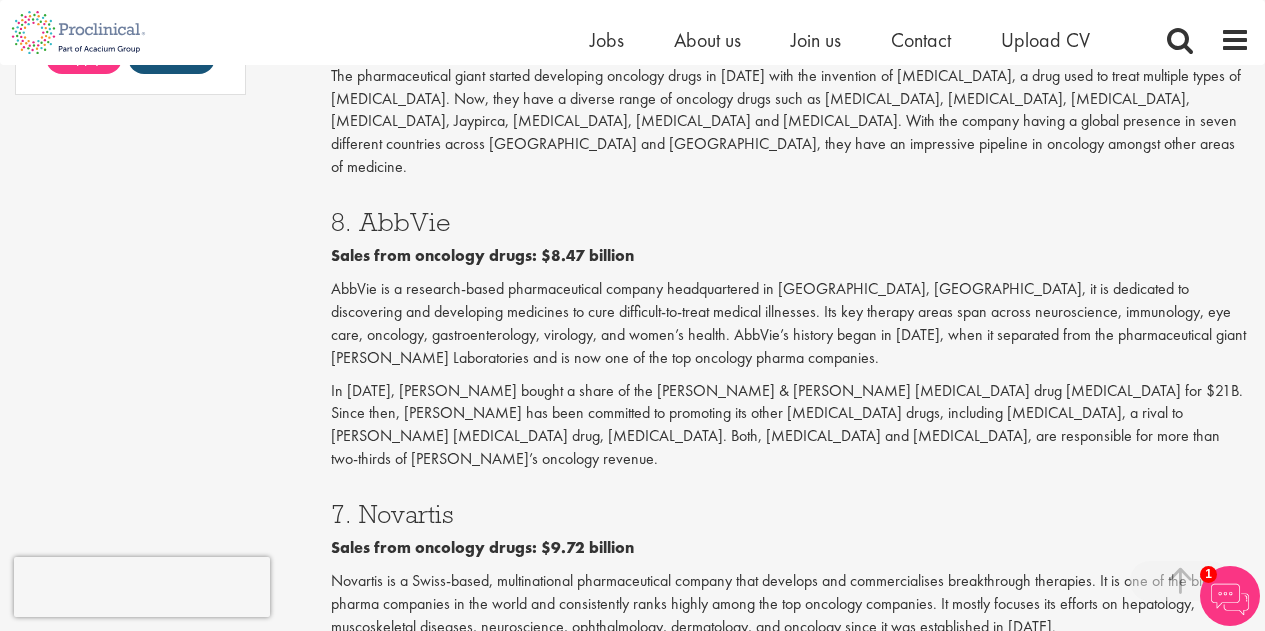 click on "In [DATE], [PERSON_NAME] bought a share of the [PERSON_NAME] & [PERSON_NAME] [MEDICAL_DATA] drug [MEDICAL_DATA] for $21B. Since then, [PERSON_NAME] has been committed to promoting its other [MEDICAL_DATA] drugs, including [MEDICAL_DATA], a rival to [PERSON_NAME] [MEDICAL_DATA] drug, [MEDICAL_DATA]. Both, [MEDICAL_DATA] and [MEDICAL_DATA], are responsible for more than two-thirds of [PERSON_NAME]’s oncology revenue." at bounding box center [790, 425] 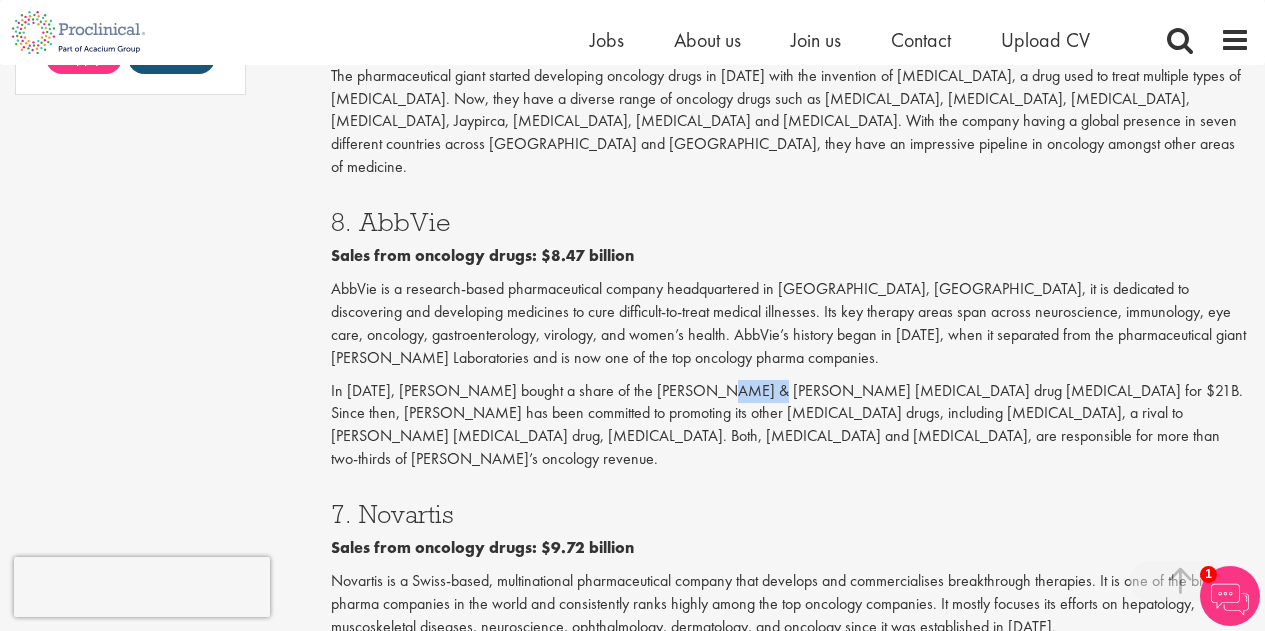 click on "In [DATE], [PERSON_NAME] bought a share of the [PERSON_NAME] & [PERSON_NAME] [MEDICAL_DATA] drug [MEDICAL_DATA] for $21B. Since then, [PERSON_NAME] has been committed to promoting its other [MEDICAL_DATA] drugs, including [MEDICAL_DATA], a rival to [PERSON_NAME] [MEDICAL_DATA] drug, [MEDICAL_DATA]. Both, [MEDICAL_DATA] and [MEDICAL_DATA], are responsible for more than two-thirds of [PERSON_NAME]’s oncology revenue." at bounding box center [790, 425] 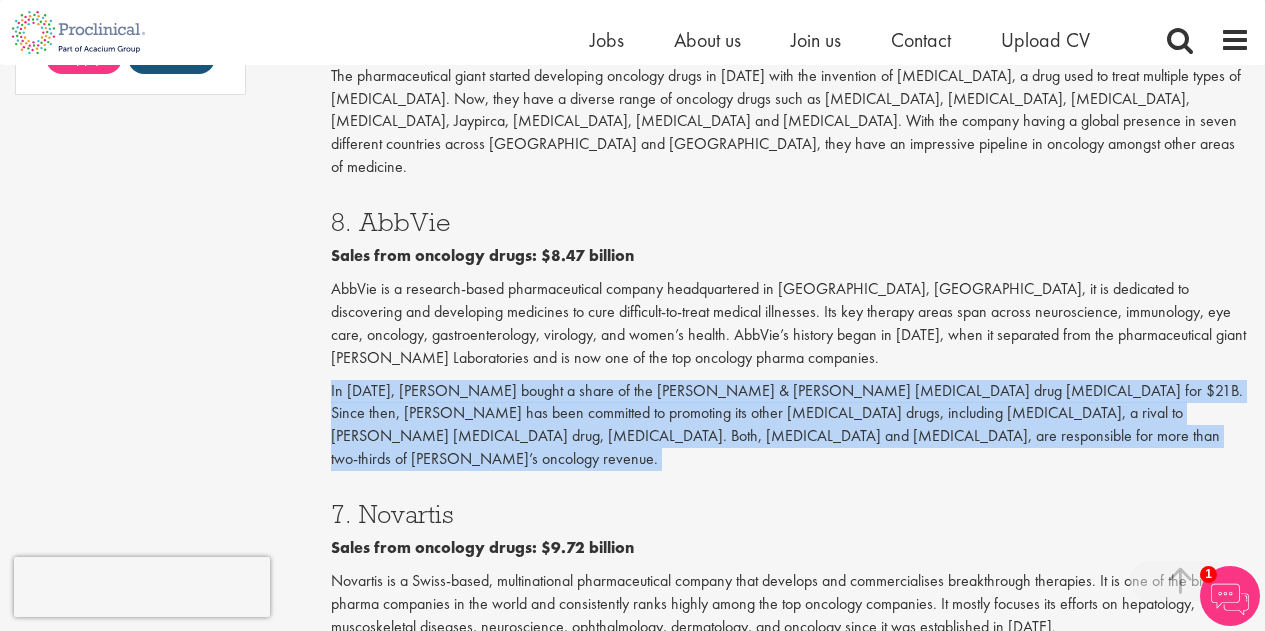 click on "In [DATE], [PERSON_NAME] bought a share of the [PERSON_NAME] & [PERSON_NAME] [MEDICAL_DATA] drug [MEDICAL_DATA] for $21B. Since then, [PERSON_NAME] has been committed to promoting its other [MEDICAL_DATA] drugs, including [MEDICAL_DATA], a rival to [PERSON_NAME] [MEDICAL_DATA] drug, [MEDICAL_DATA]. Both, [MEDICAL_DATA] and [MEDICAL_DATA], are responsible for more than two-thirds of [PERSON_NAME]’s oncology revenue." at bounding box center [790, 425] 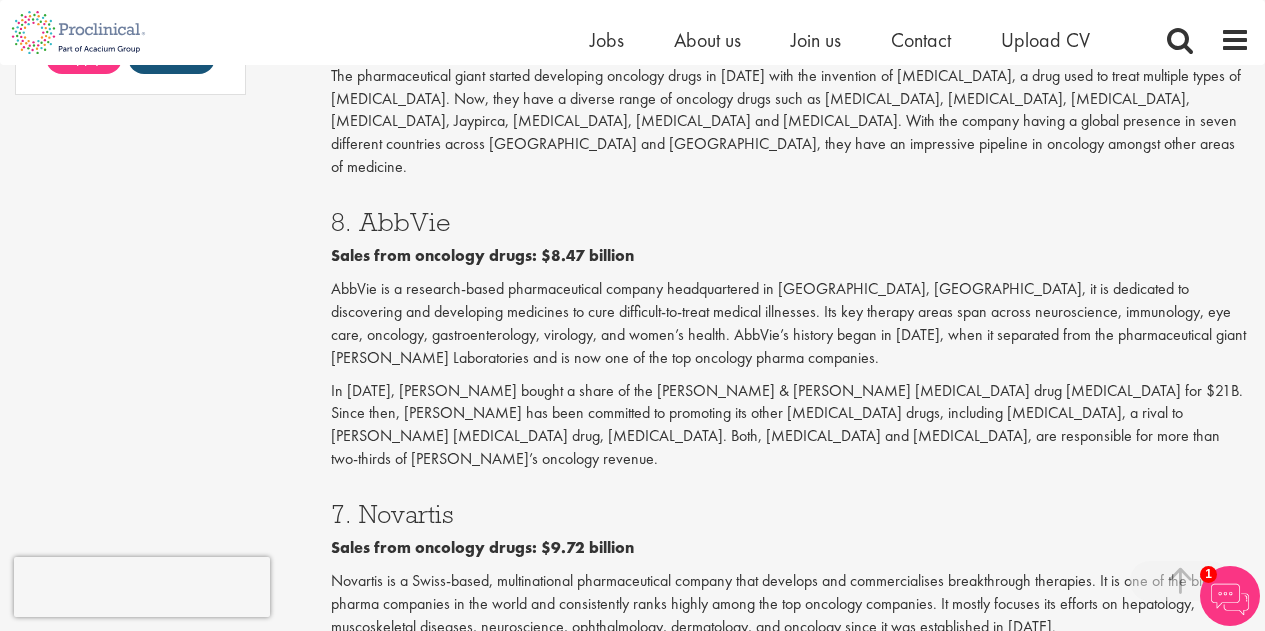 click on "In [DATE], [PERSON_NAME] bought a share of the [PERSON_NAME] & [PERSON_NAME] [MEDICAL_DATA] drug [MEDICAL_DATA] for $21B. Since then, [PERSON_NAME] has been committed to promoting its other [MEDICAL_DATA] drugs, including [MEDICAL_DATA], a rival to [PERSON_NAME] [MEDICAL_DATA] drug, [MEDICAL_DATA]. Both, [MEDICAL_DATA] and [MEDICAL_DATA], are responsible for more than two-thirds of [PERSON_NAME]’s oncology revenue." at bounding box center (790, 425) 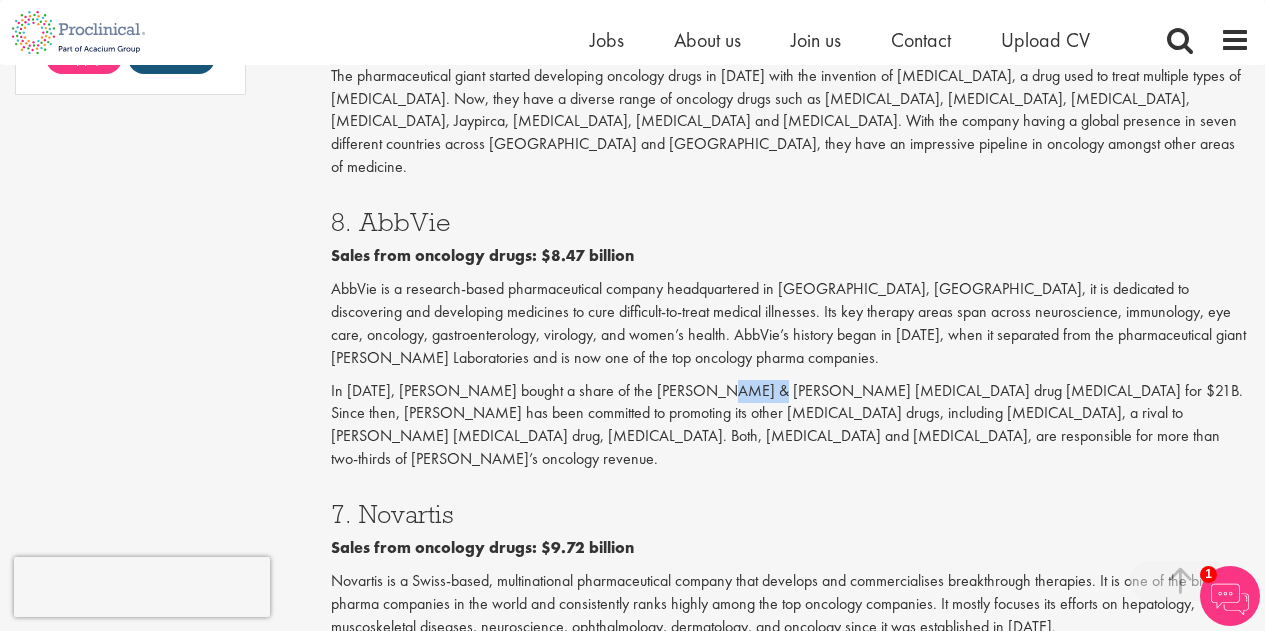 click on "In [DATE], [PERSON_NAME] bought a share of the [PERSON_NAME] & [PERSON_NAME] [MEDICAL_DATA] drug [MEDICAL_DATA] for $21B. Since then, [PERSON_NAME] has been committed to promoting its other [MEDICAL_DATA] drugs, including [MEDICAL_DATA], a rival to [PERSON_NAME] [MEDICAL_DATA] drug, [MEDICAL_DATA]. Both, [MEDICAL_DATA] and [MEDICAL_DATA], are responsible for more than two-thirds of [PERSON_NAME]’s oncology revenue." at bounding box center [790, 425] 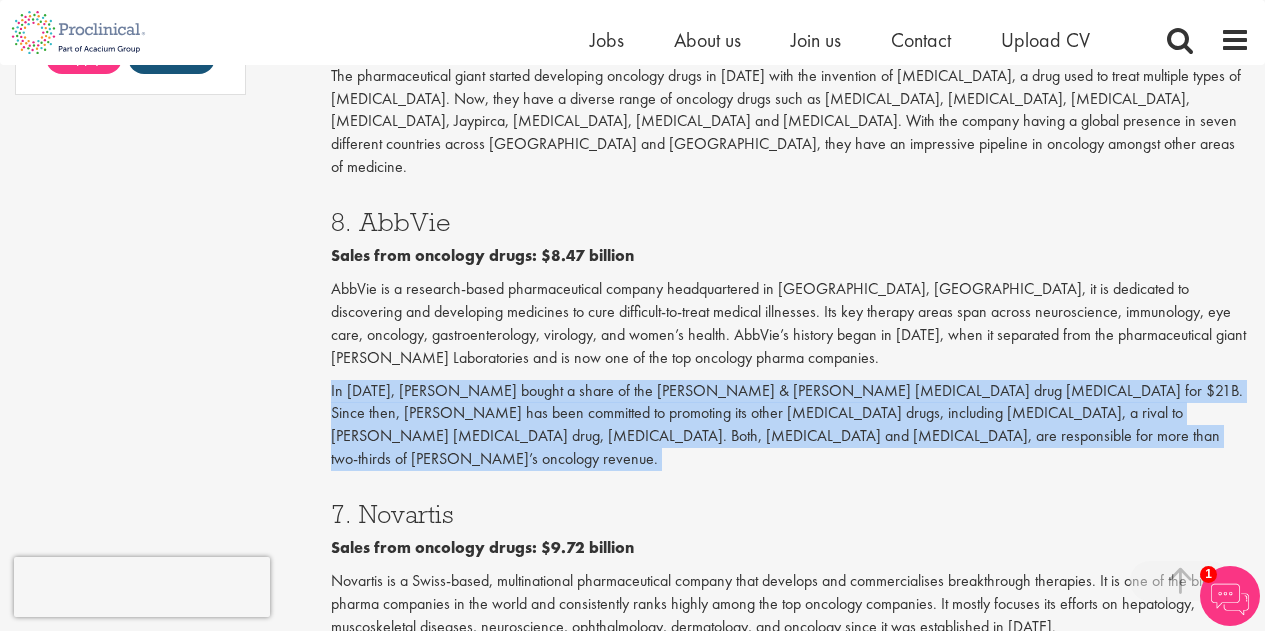 click on "In [DATE], [PERSON_NAME] bought a share of the [PERSON_NAME] & [PERSON_NAME] [MEDICAL_DATA] drug [MEDICAL_DATA] for $21B. Since then, [PERSON_NAME] has been committed to promoting its other [MEDICAL_DATA] drugs, including [MEDICAL_DATA], a rival to [PERSON_NAME] [MEDICAL_DATA] drug, [MEDICAL_DATA]. Both, [MEDICAL_DATA] and [MEDICAL_DATA], are responsible for more than two-thirds of [PERSON_NAME]’s oncology revenue." at bounding box center [790, 425] 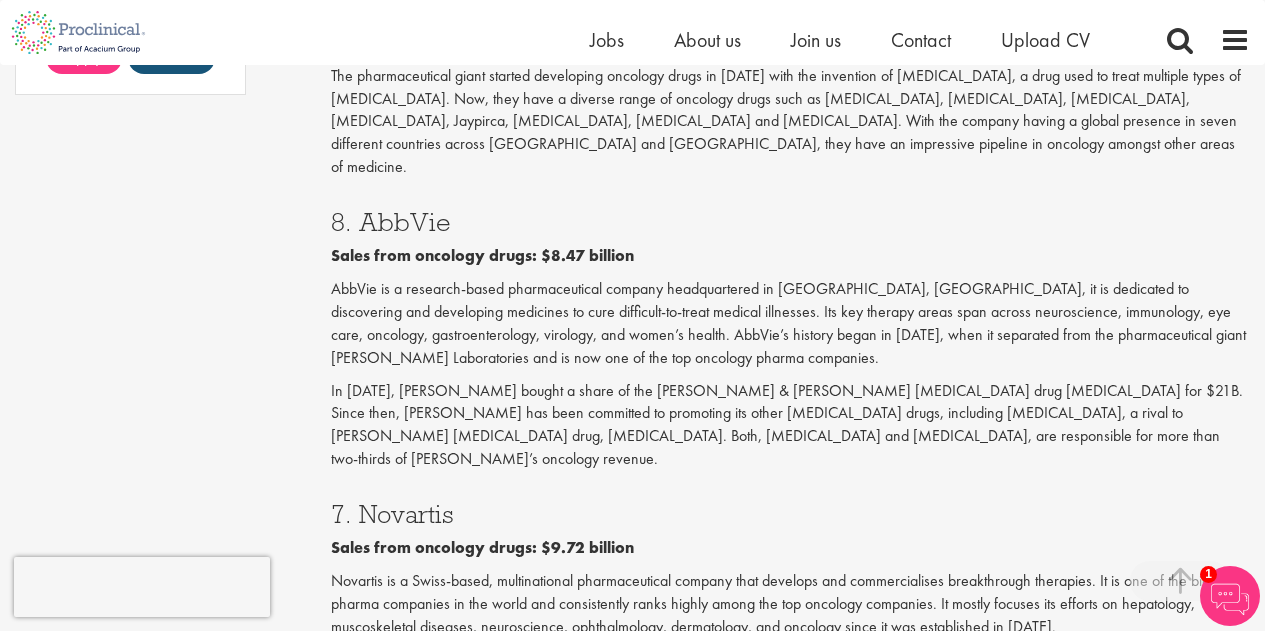 click on "In [DATE], [PERSON_NAME] bought a share of the [PERSON_NAME] & [PERSON_NAME] [MEDICAL_DATA] drug [MEDICAL_DATA] for $21B. Since then, [PERSON_NAME] has been committed to promoting its other [MEDICAL_DATA] drugs, including [MEDICAL_DATA], a rival to [PERSON_NAME] [MEDICAL_DATA] drug, [MEDICAL_DATA]. Both, [MEDICAL_DATA] and [MEDICAL_DATA], are responsible for more than two-thirds of [PERSON_NAME]’s oncology revenue." at bounding box center [790, 425] 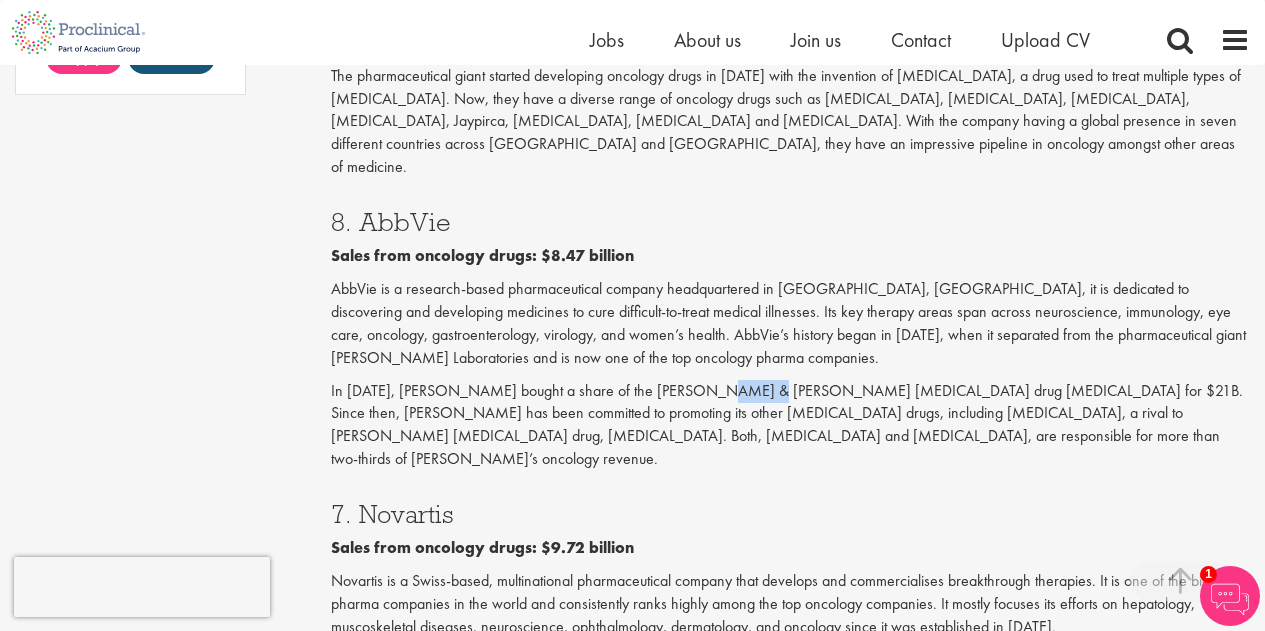 click on "In [DATE], [PERSON_NAME] bought a share of the [PERSON_NAME] & [PERSON_NAME] [MEDICAL_DATA] drug [MEDICAL_DATA] for $21B. Since then, [PERSON_NAME] has been committed to promoting its other [MEDICAL_DATA] drugs, including [MEDICAL_DATA], a rival to [PERSON_NAME] [MEDICAL_DATA] drug, [MEDICAL_DATA]. Both, [MEDICAL_DATA] and [MEDICAL_DATA], are responsible for more than two-thirds of [PERSON_NAME]’s oncology revenue." at bounding box center [790, 425] 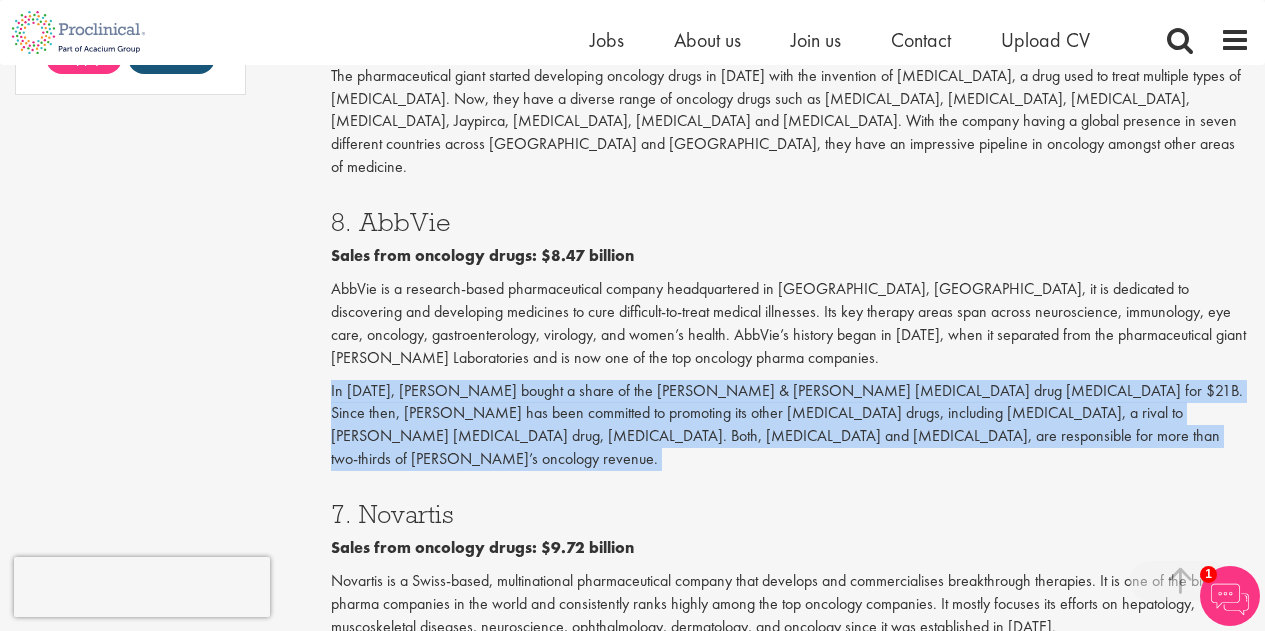 click on "In [DATE], [PERSON_NAME] bought a share of the [PERSON_NAME] & [PERSON_NAME] [MEDICAL_DATA] drug [MEDICAL_DATA] for $21B. Since then, [PERSON_NAME] has been committed to promoting its other [MEDICAL_DATA] drugs, including [MEDICAL_DATA], a rival to [PERSON_NAME] [MEDICAL_DATA] drug, [MEDICAL_DATA]. Both, [MEDICAL_DATA] and [MEDICAL_DATA], are responsible for more than two-thirds of [PERSON_NAME]’s oncology revenue." at bounding box center (790, 425) 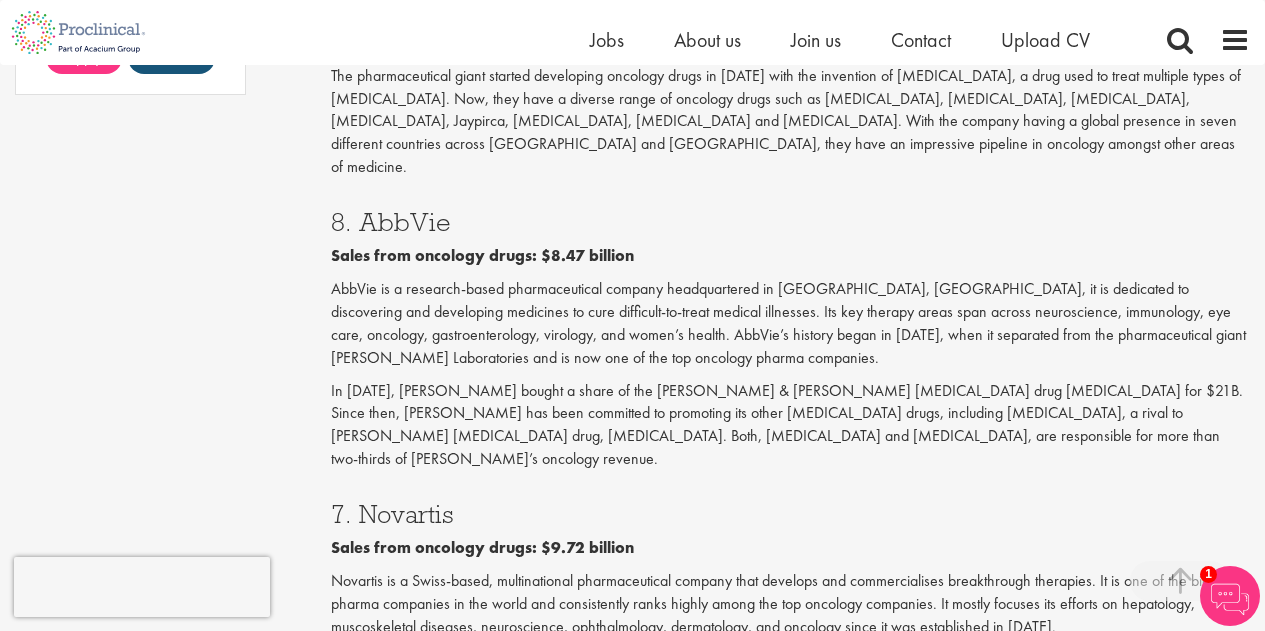 click on "In [DATE], [PERSON_NAME] bought a share of the [PERSON_NAME] & [PERSON_NAME] [MEDICAL_DATA] drug [MEDICAL_DATA] for $21B. Since then, [PERSON_NAME] has been committed to promoting its other [MEDICAL_DATA] drugs, including [MEDICAL_DATA], a rival to [PERSON_NAME] [MEDICAL_DATA] drug, [MEDICAL_DATA]. Both, [MEDICAL_DATA] and [MEDICAL_DATA], are responsible for more than two-thirds of [PERSON_NAME]’s oncology revenue." at bounding box center (790, 425) 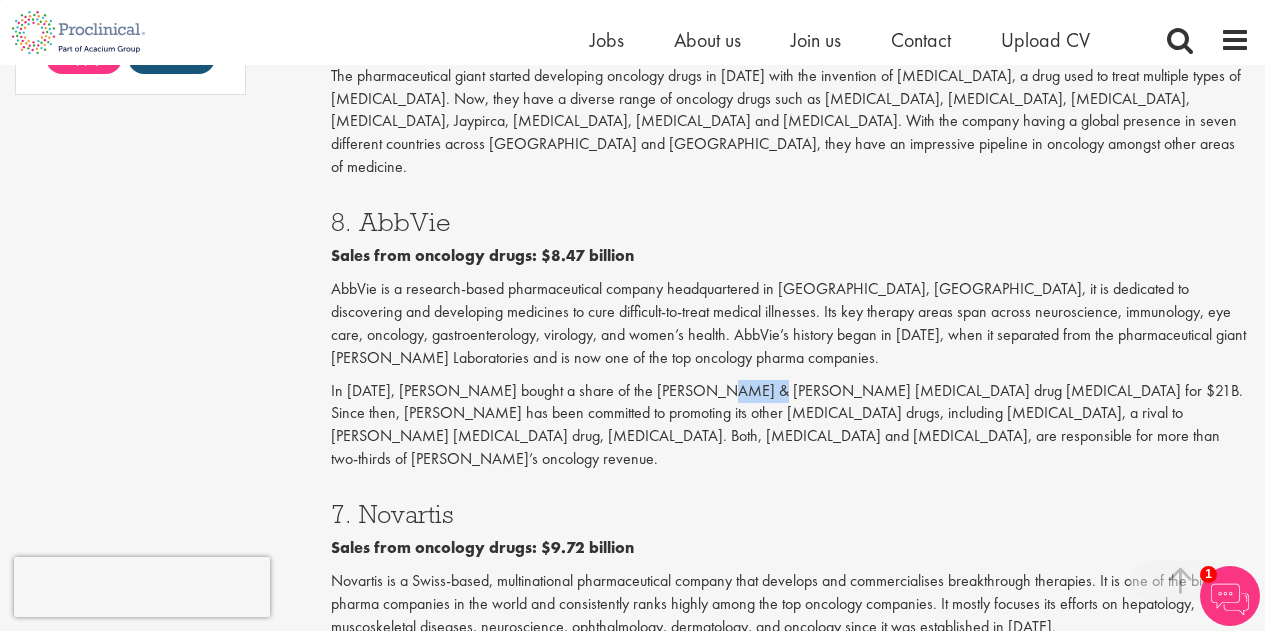 click on "In [DATE], [PERSON_NAME] bought a share of the [PERSON_NAME] & [PERSON_NAME] [MEDICAL_DATA] drug [MEDICAL_DATA] for $21B. Since then, [PERSON_NAME] has been committed to promoting its other [MEDICAL_DATA] drugs, including [MEDICAL_DATA], a rival to [PERSON_NAME] [MEDICAL_DATA] drug, [MEDICAL_DATA]. Both, [MEDICAL_DATA] and [MEDICAL_DATA], are responsible for more than two-thirds of [PERSON_NAME]’s oncology revenue." at bounding box center (790, 425) 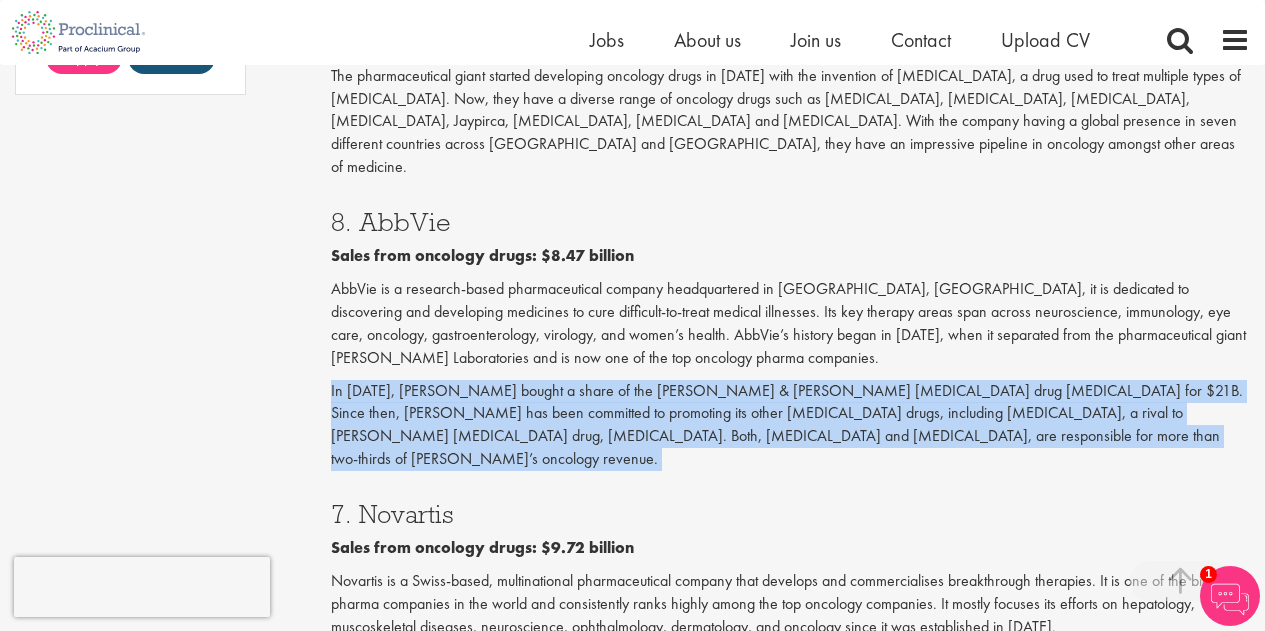 click on "In [DATE], [PERSON_NAME] bought a share of the [PERSON_NAME] & [PERSON_NAME] [MEDICAL_DATA] drug [MEDICAL_DATA] for $21B. Since then, [PERSON_NAME] has been committed to promoting its other [MEDICAL_DATA] drugs, including [MEDICAL_DATA], a rival to [PERSON_NAME] [MEDICAL_DATA] drug, [MEDICAL_DATA]. Both, [MEDICAL_DATA] and [MEDICAL_DATA], are responsible for more than two-thirds of [PERSON_NAME]’s oncology revenue." at bounding box center (790, 425) 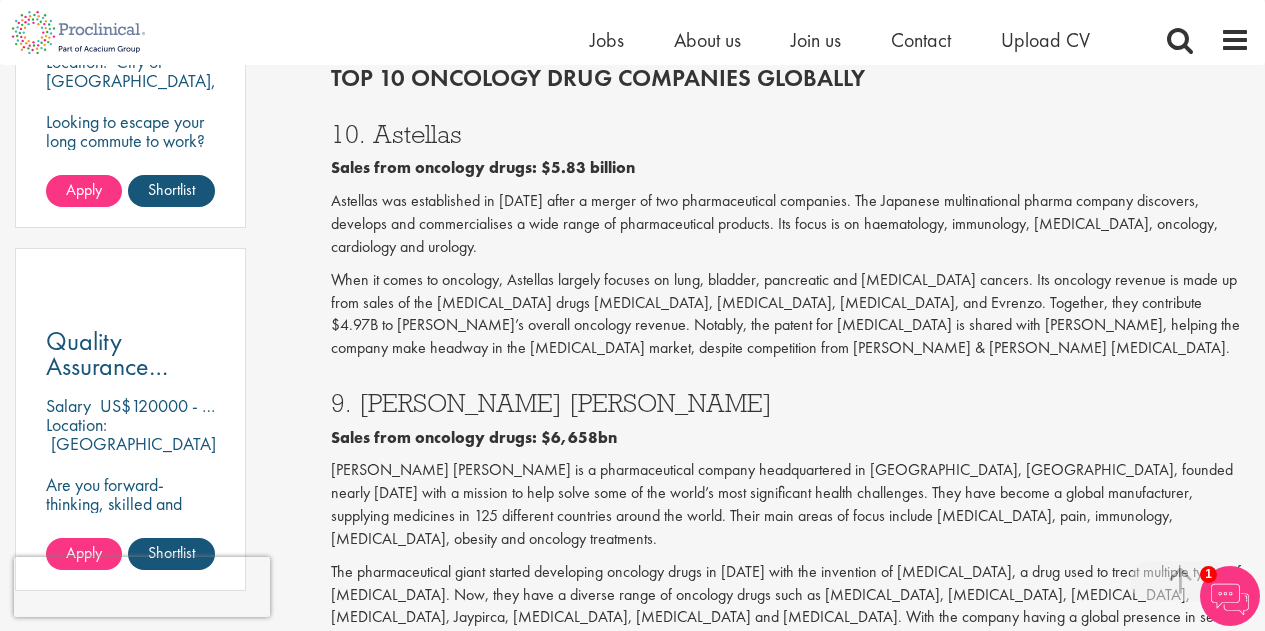 scroll, scrollTop: 1321, scrollLeft: 0, axis: vertical 